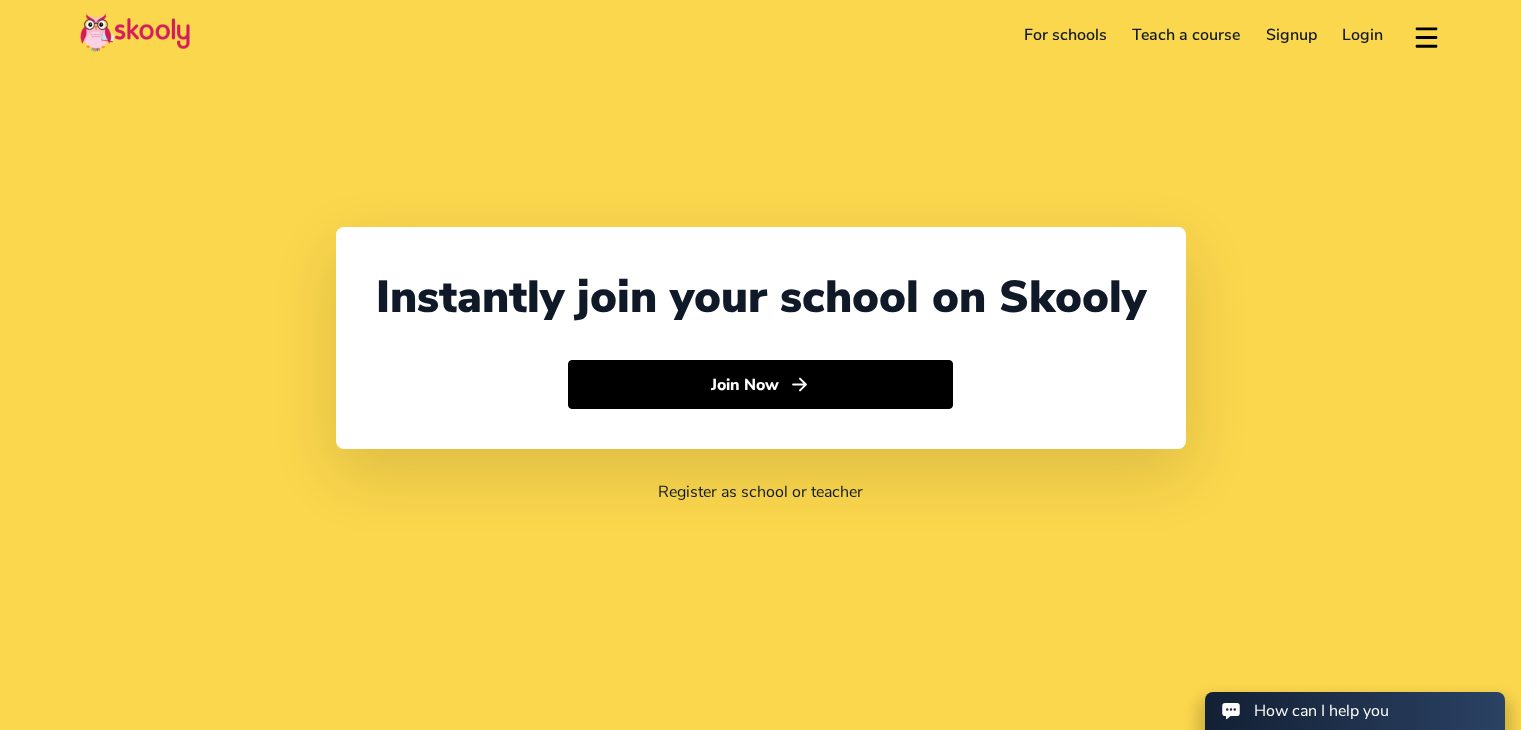 select on "63" 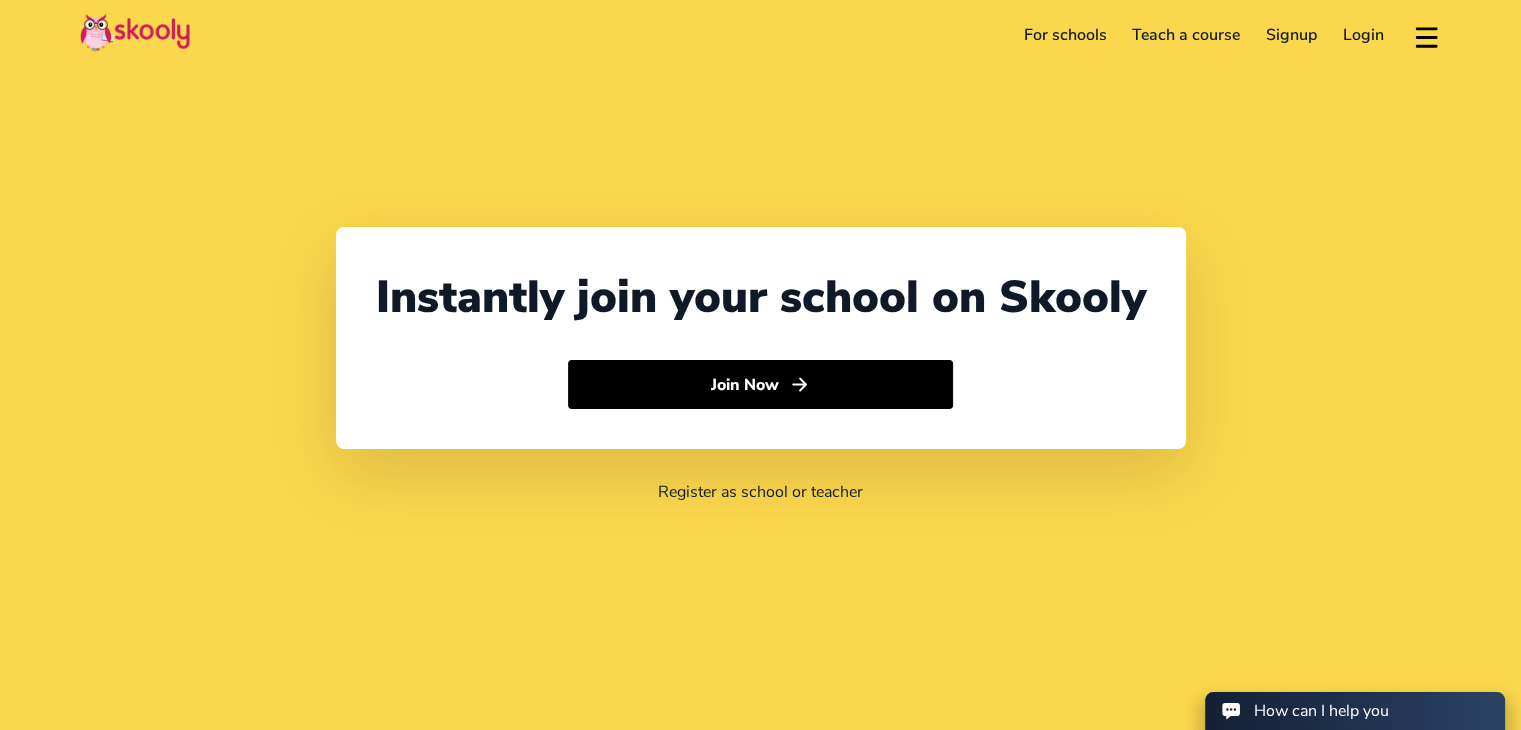 scroll, scrollTop: 0, scrollLeft: 0, axis: both 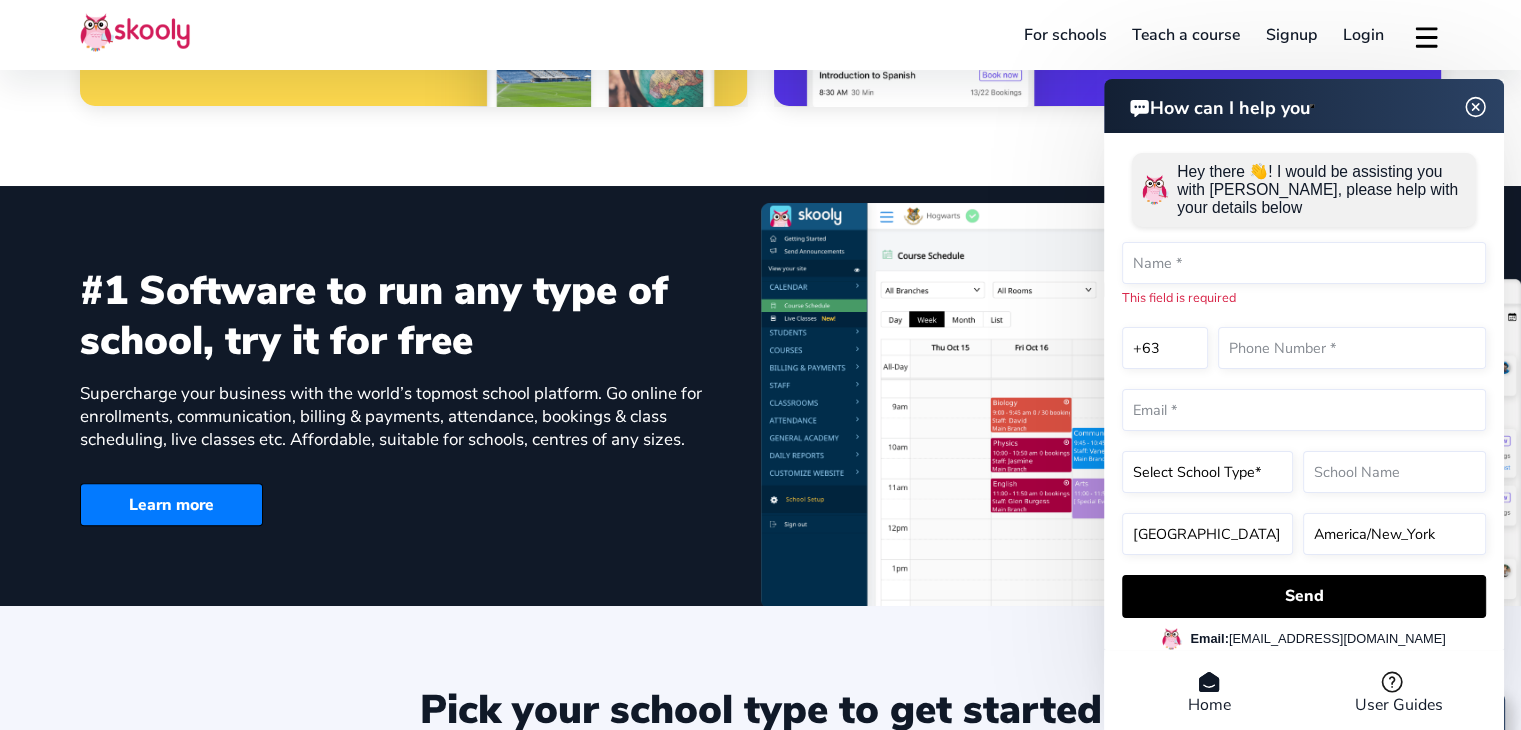 click at bounding box center [1476, 106] 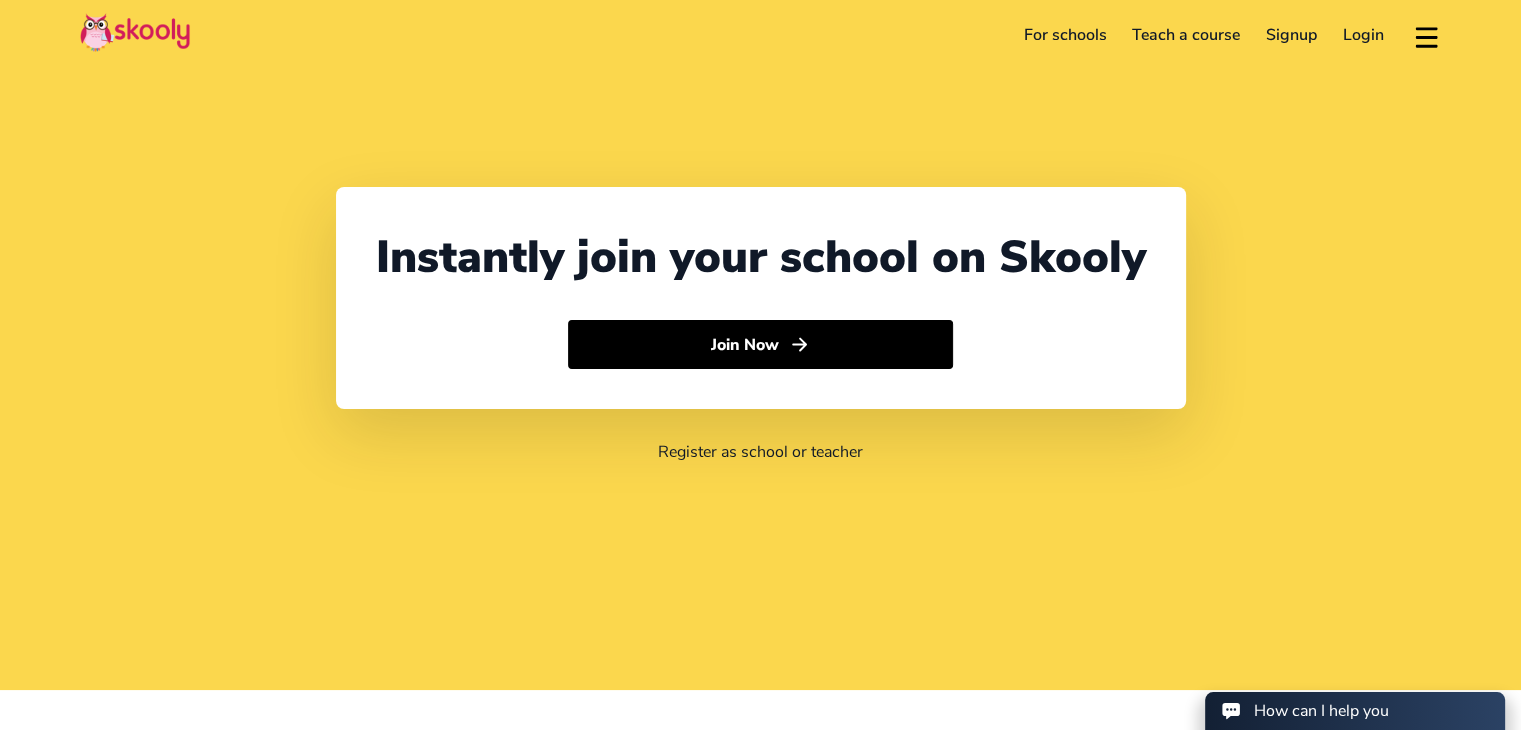 scroll, scrollTop: 0, scrollLeft: 0, axis: both 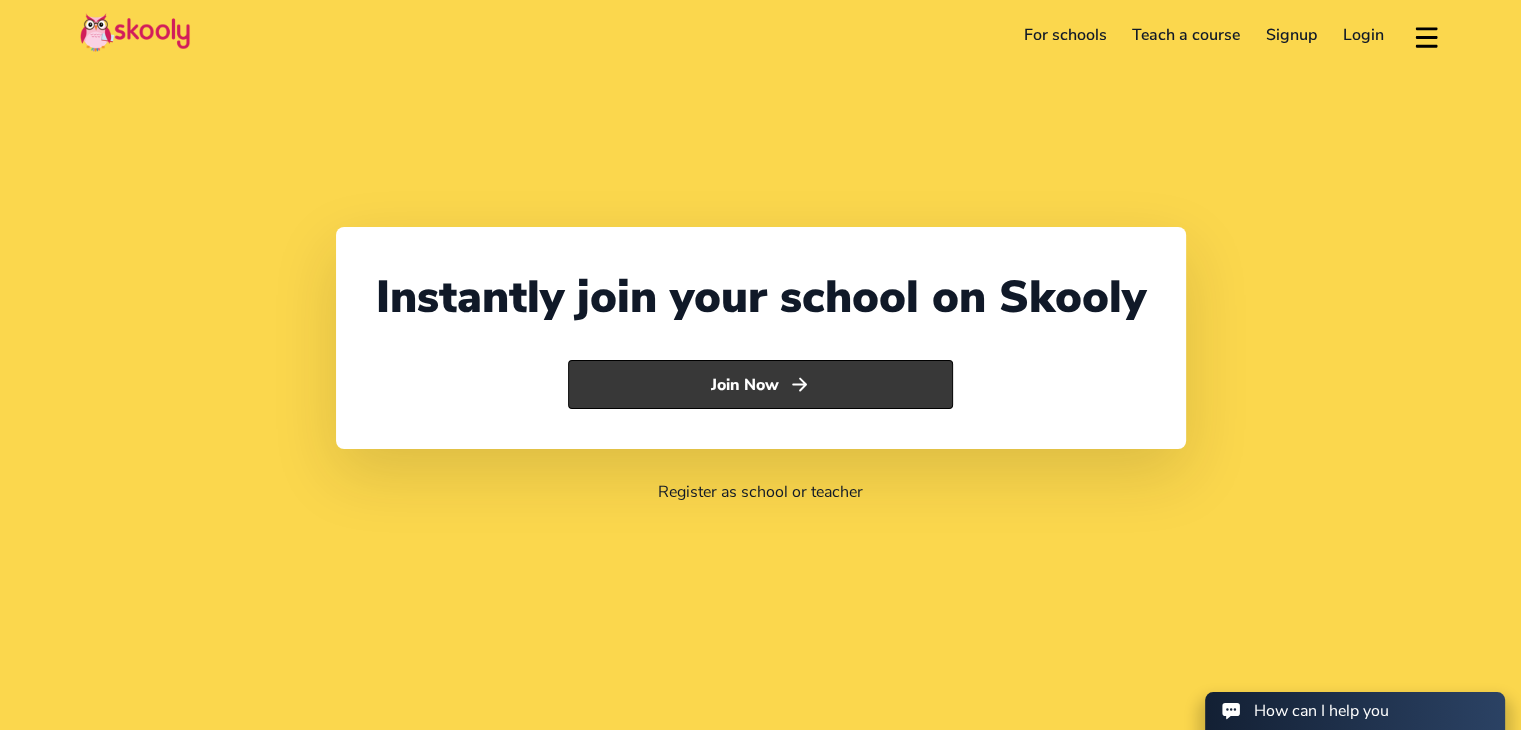 click on "Join Now" 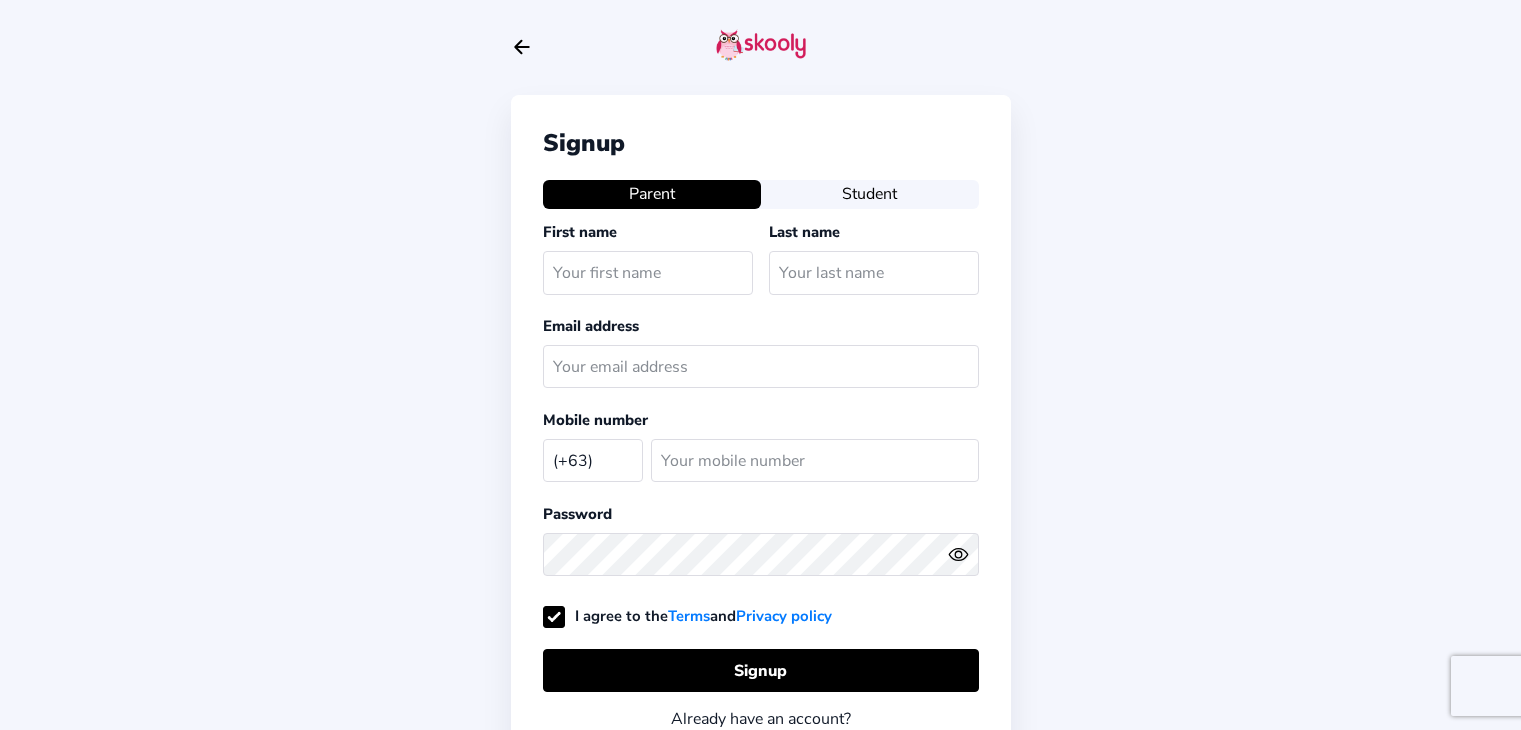 select on "PH" 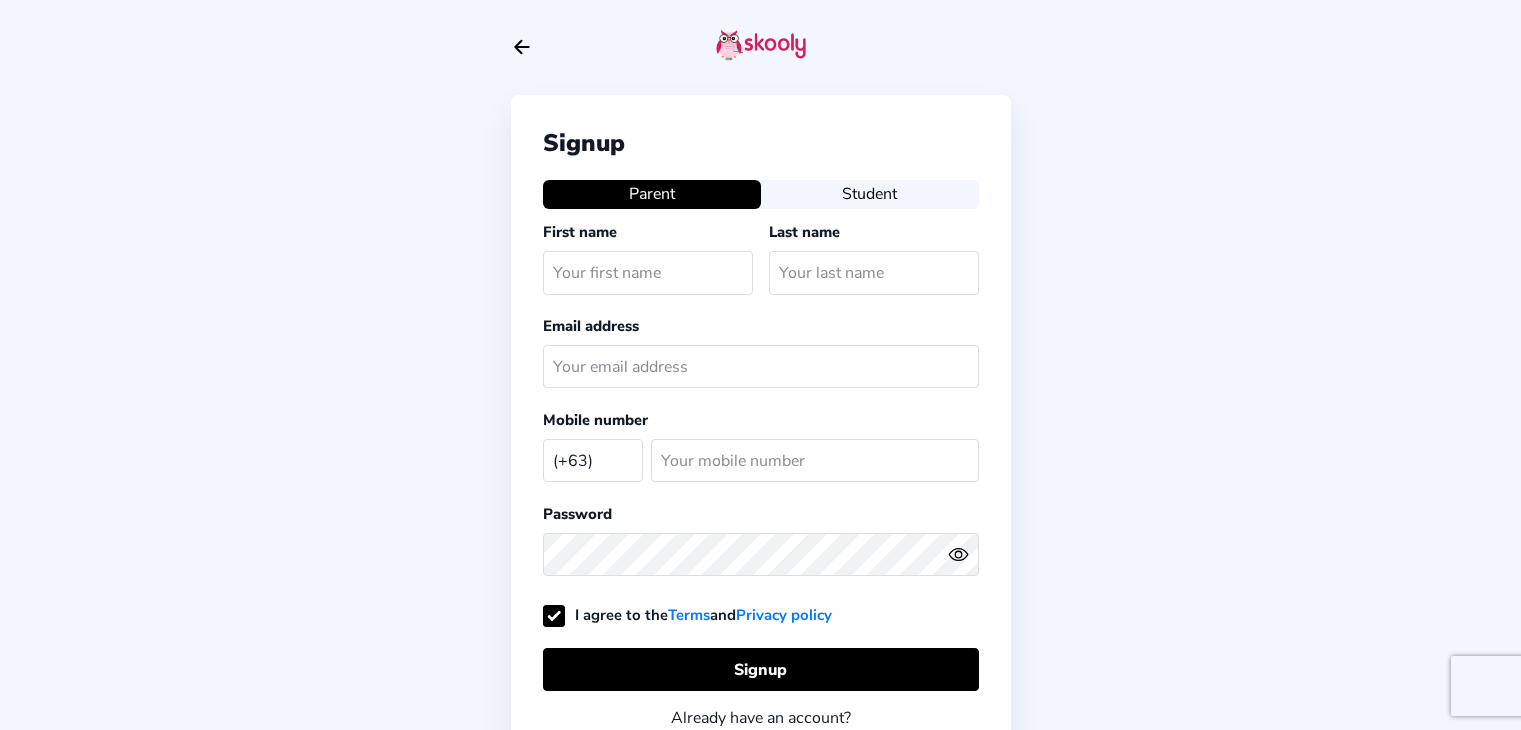 scroll, scrollTop: 0, scrollLeft: 0, axis: both 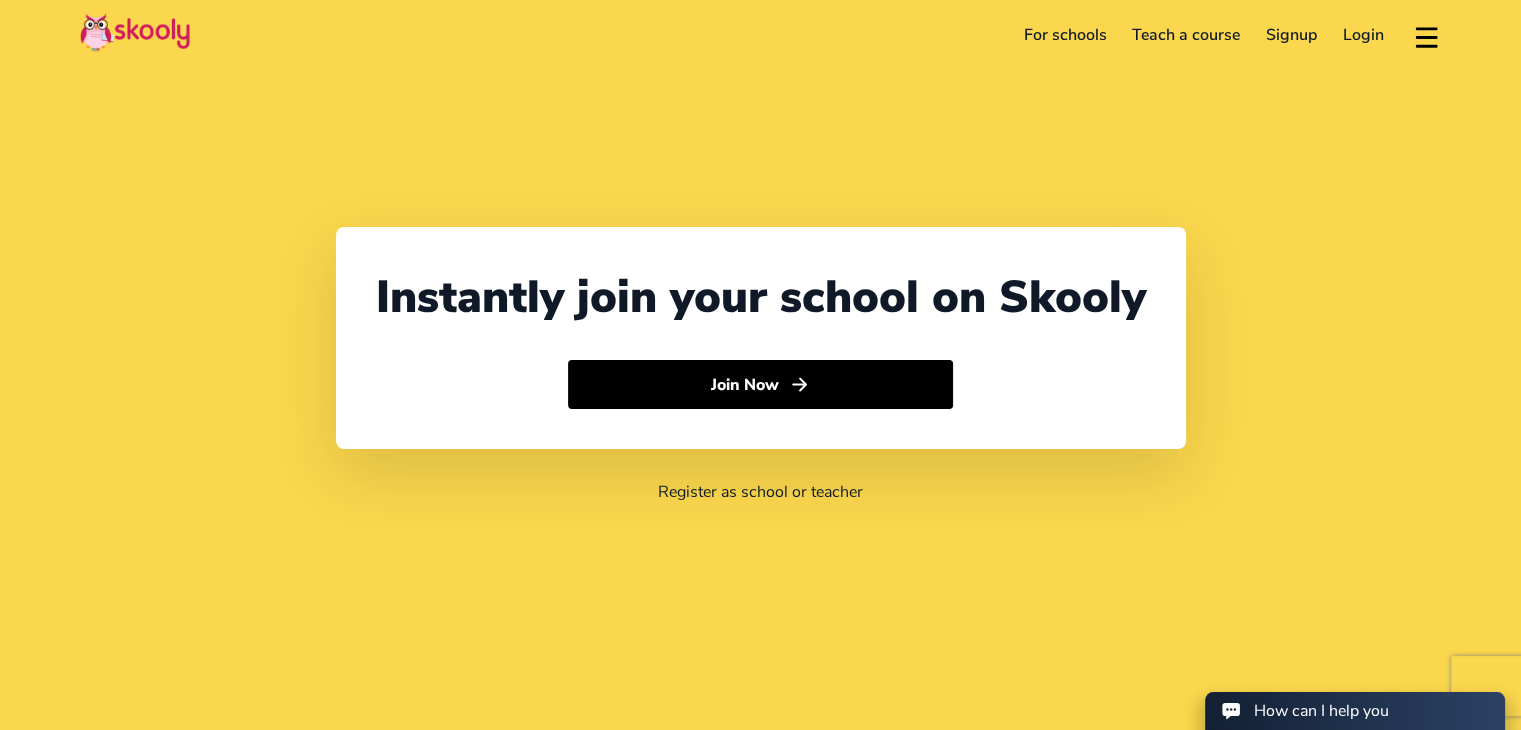 select on "63" 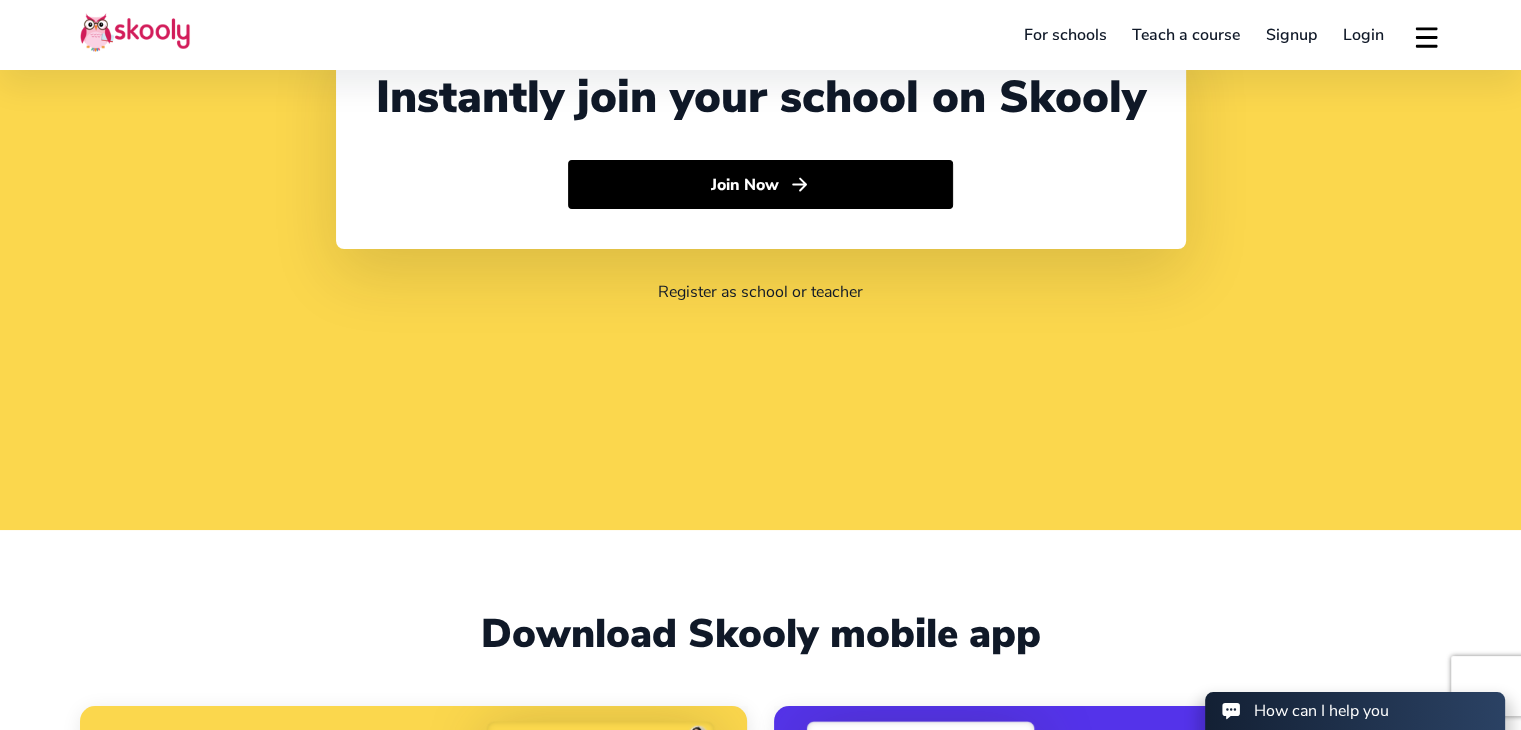 scroll, scrollTop: 0, scrollLeft: 0, axis: both 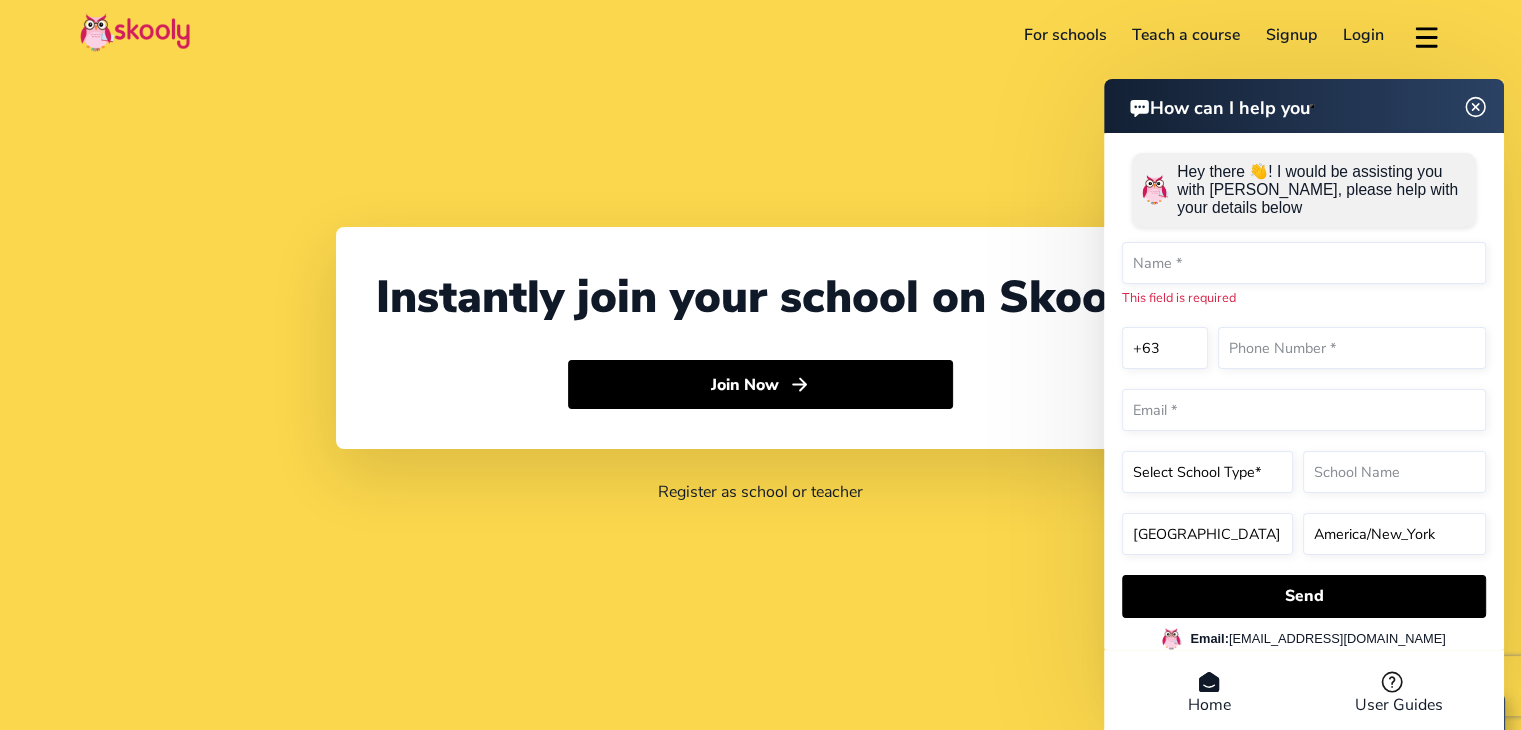 click on "How can I help you" at bounding box center [1304, 106] 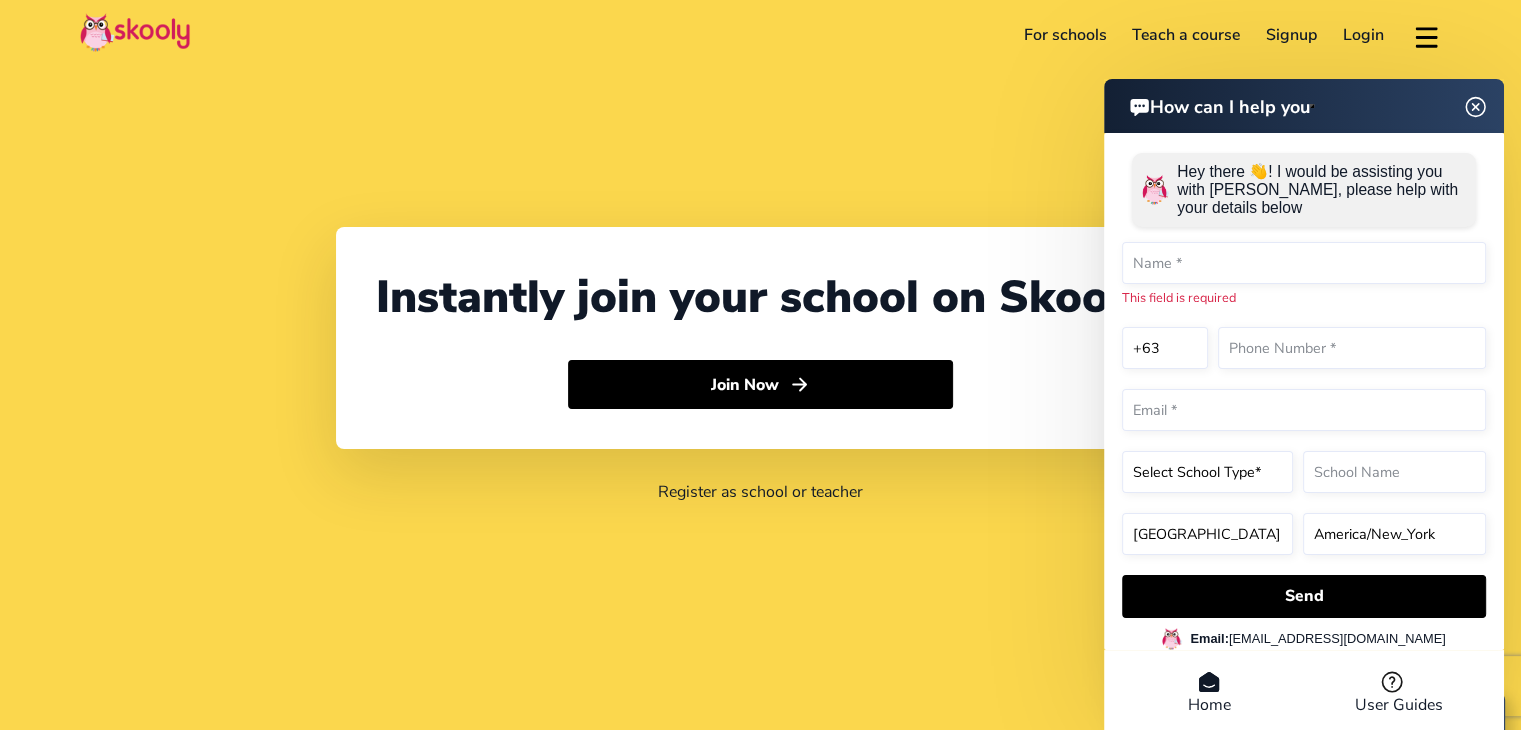 click at bounding box center [1476, 106] 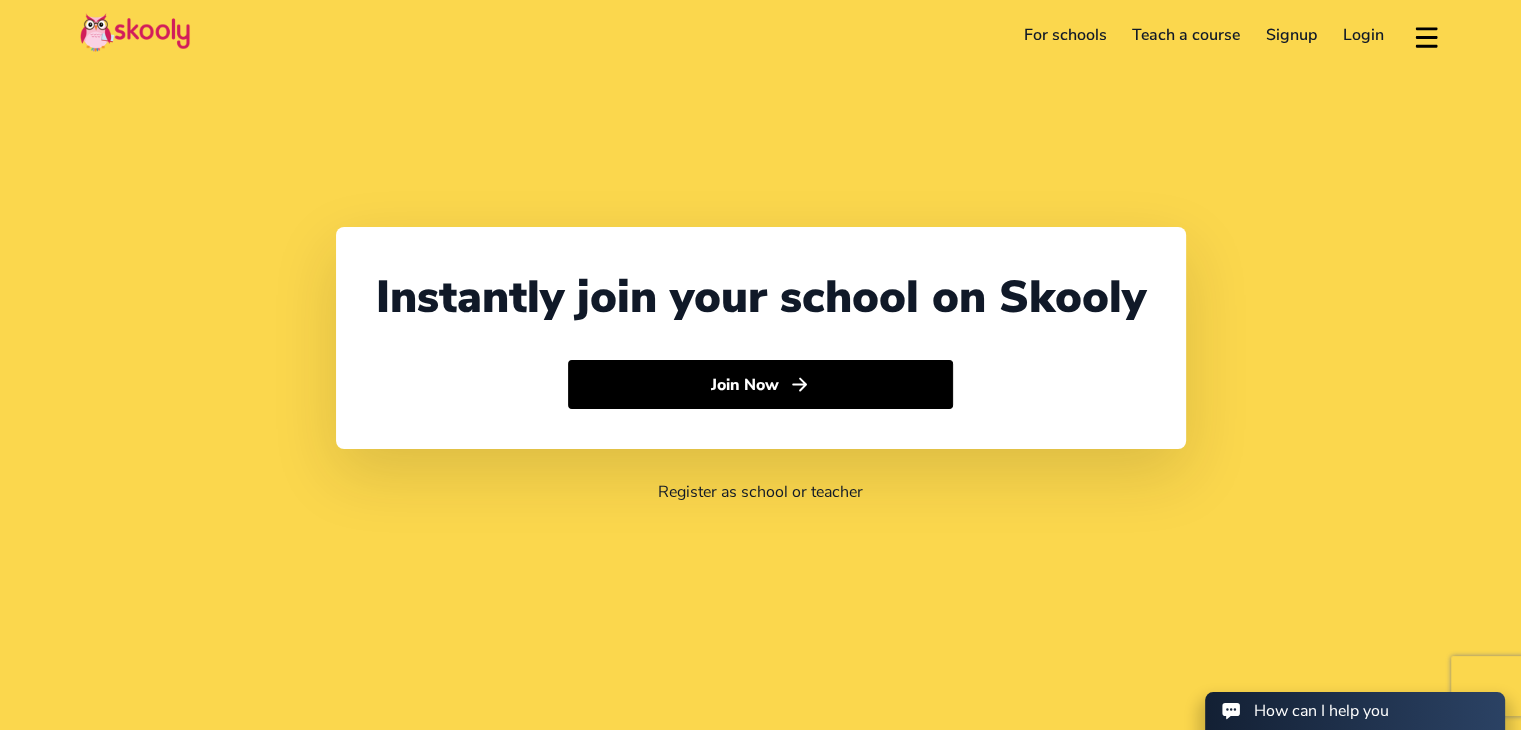click on "Download app Contact support English" 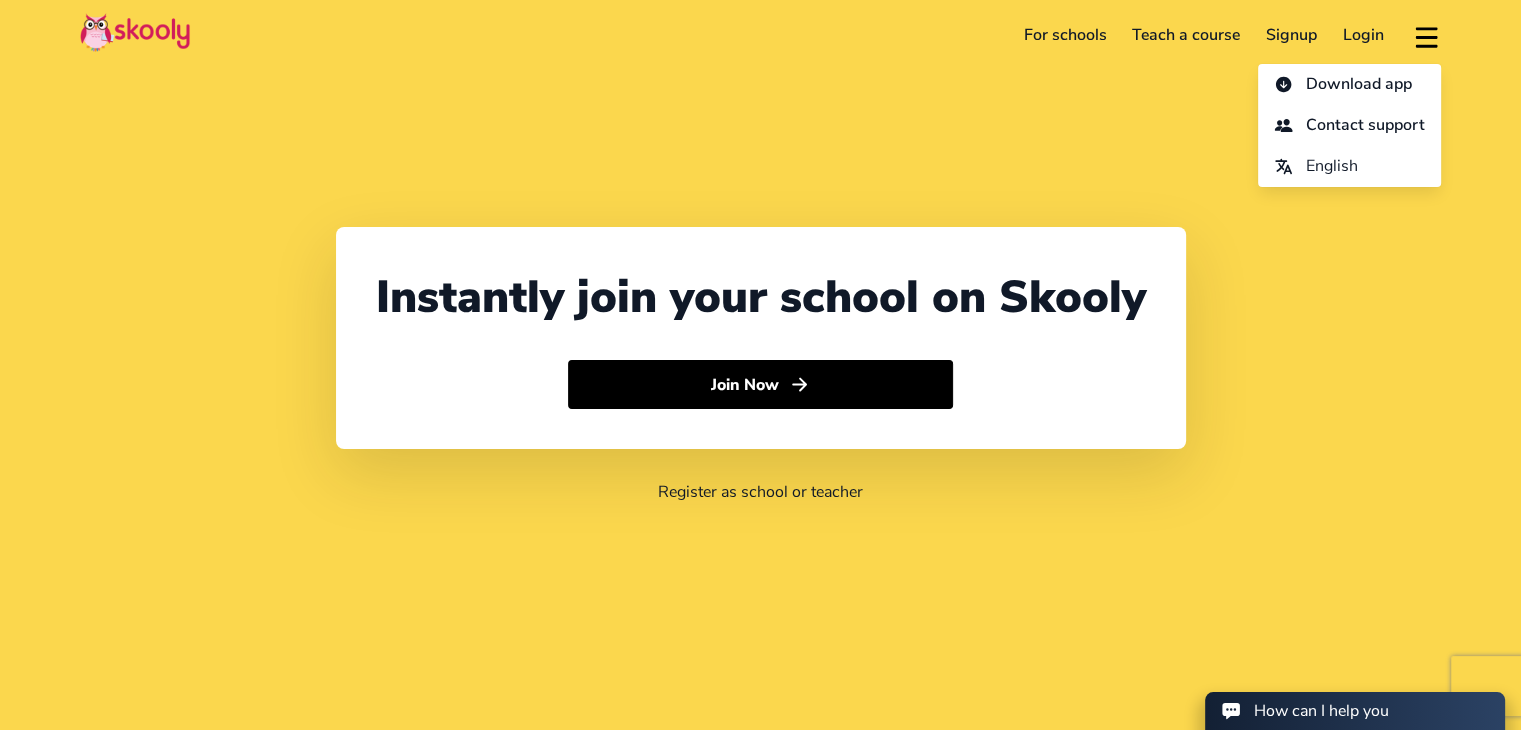 click on "Instantly join your school on Skooly  Join Now  Register as school or teacher" 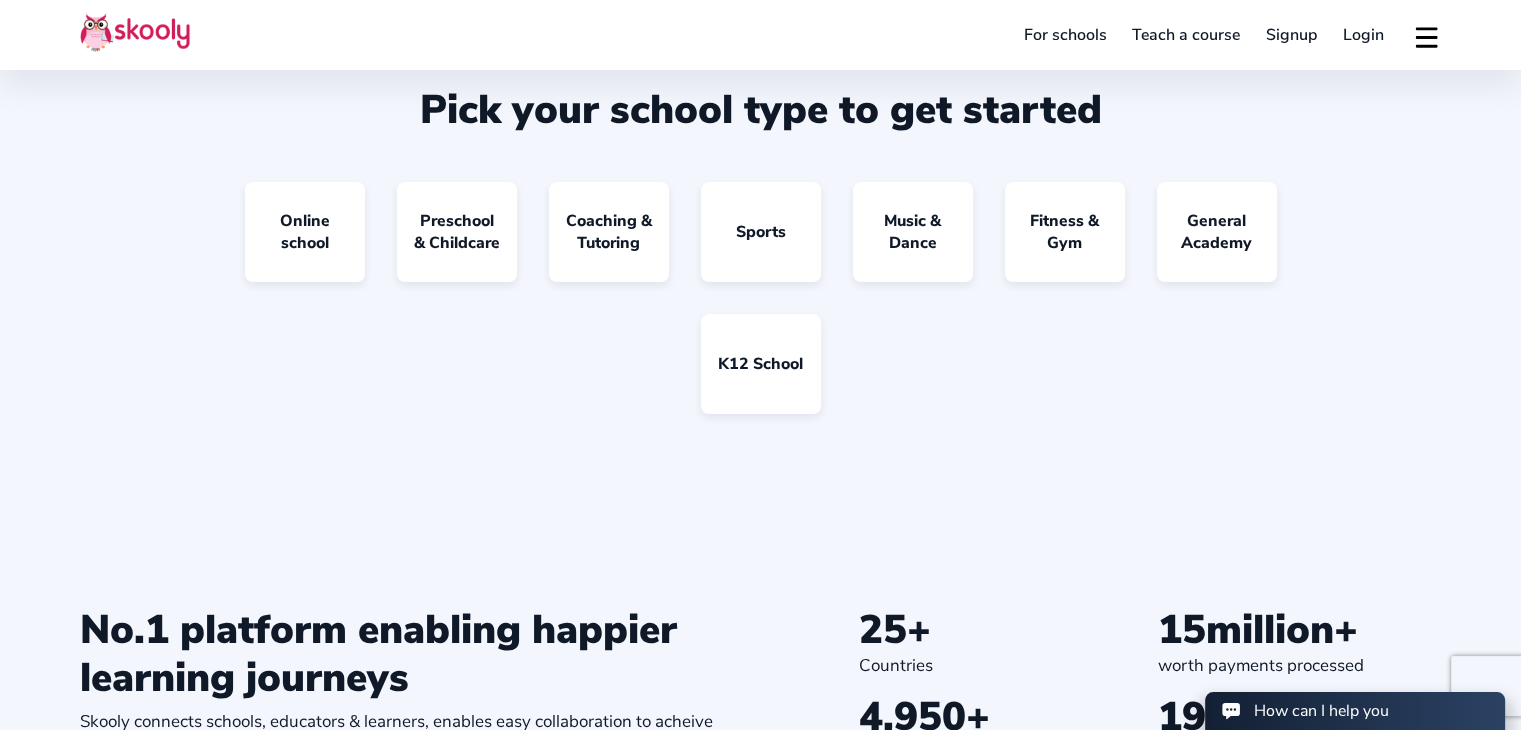scroll, scrollTop: 2185, scrollLeft: 0, axis: vertical 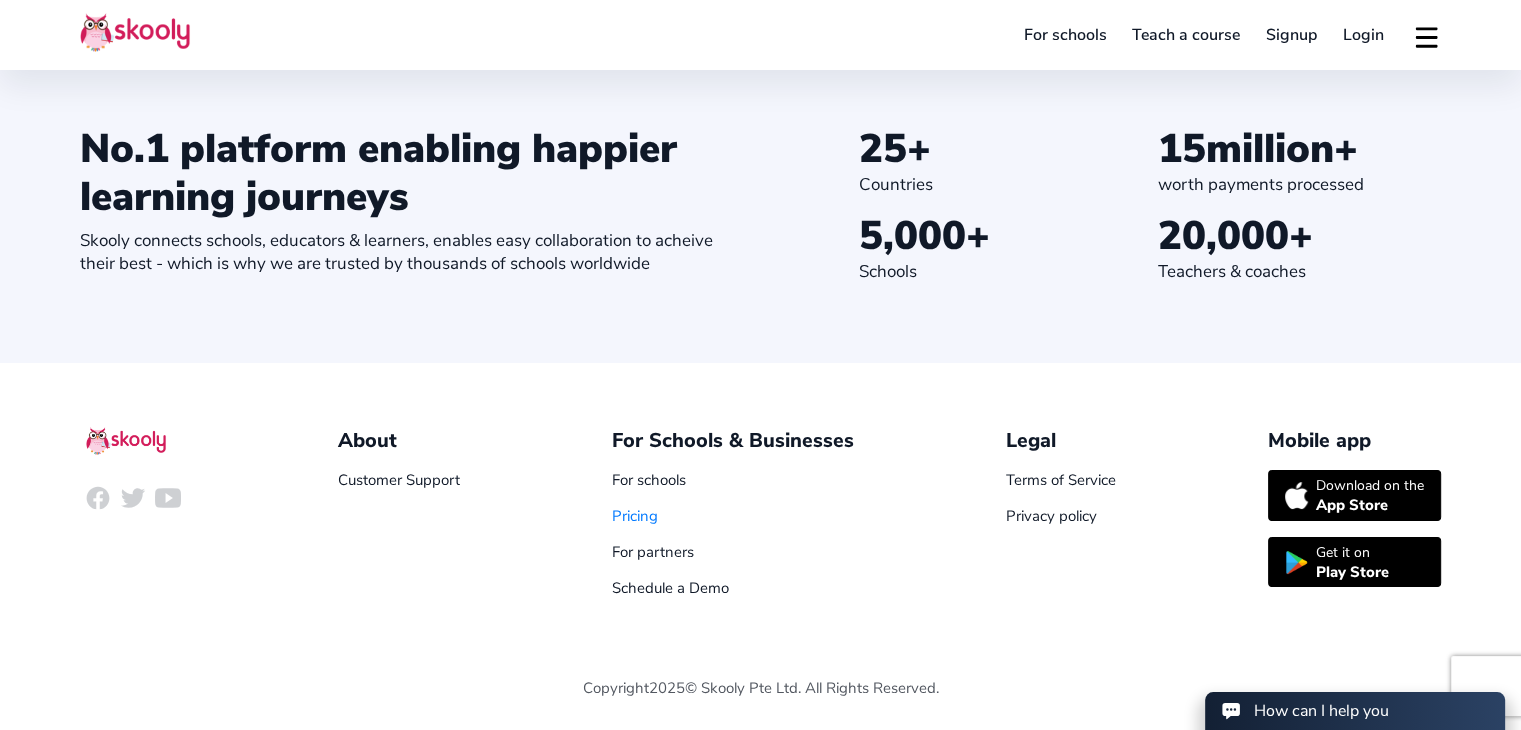 click on "Pricing" 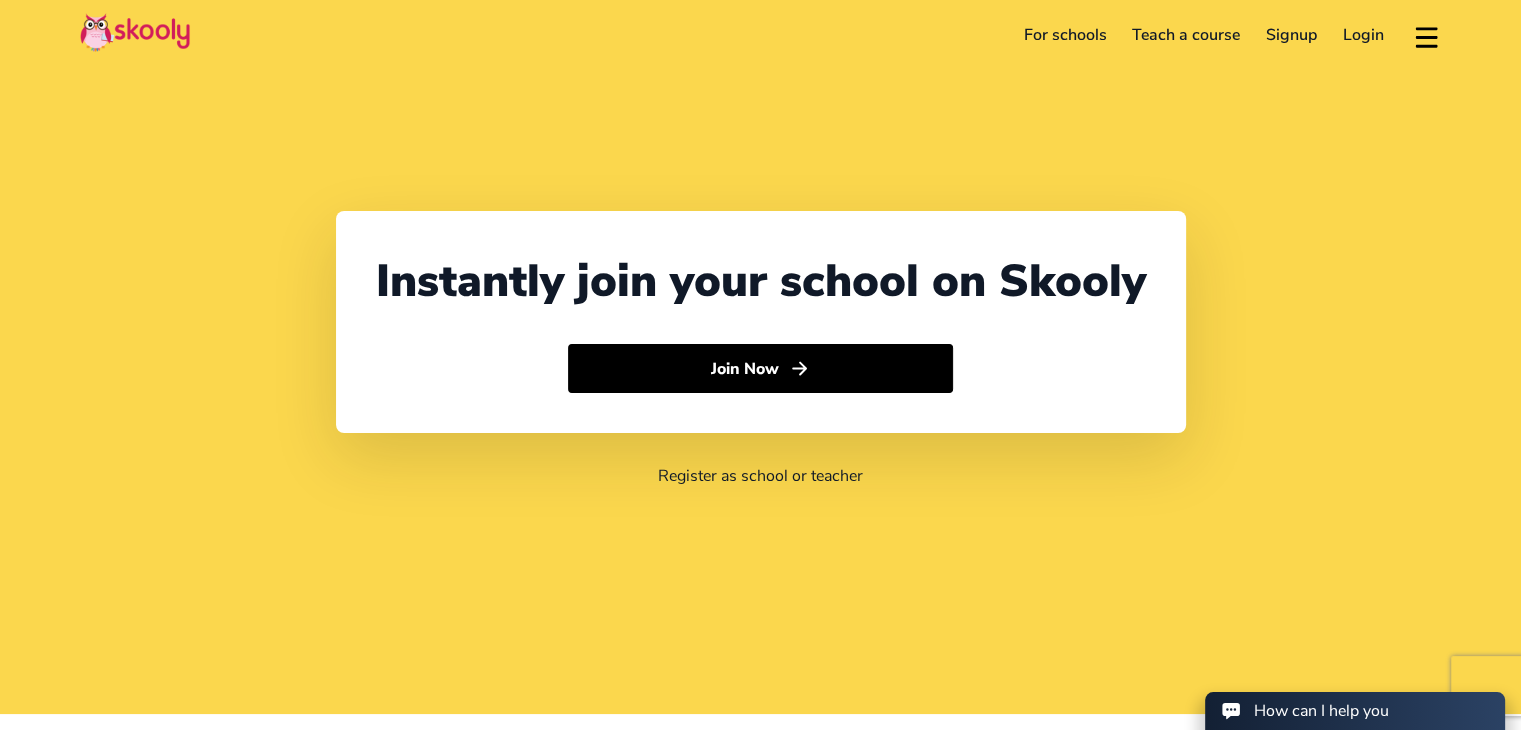 scroll, scrollTop: 0, scrollLeft: 0, axis: both 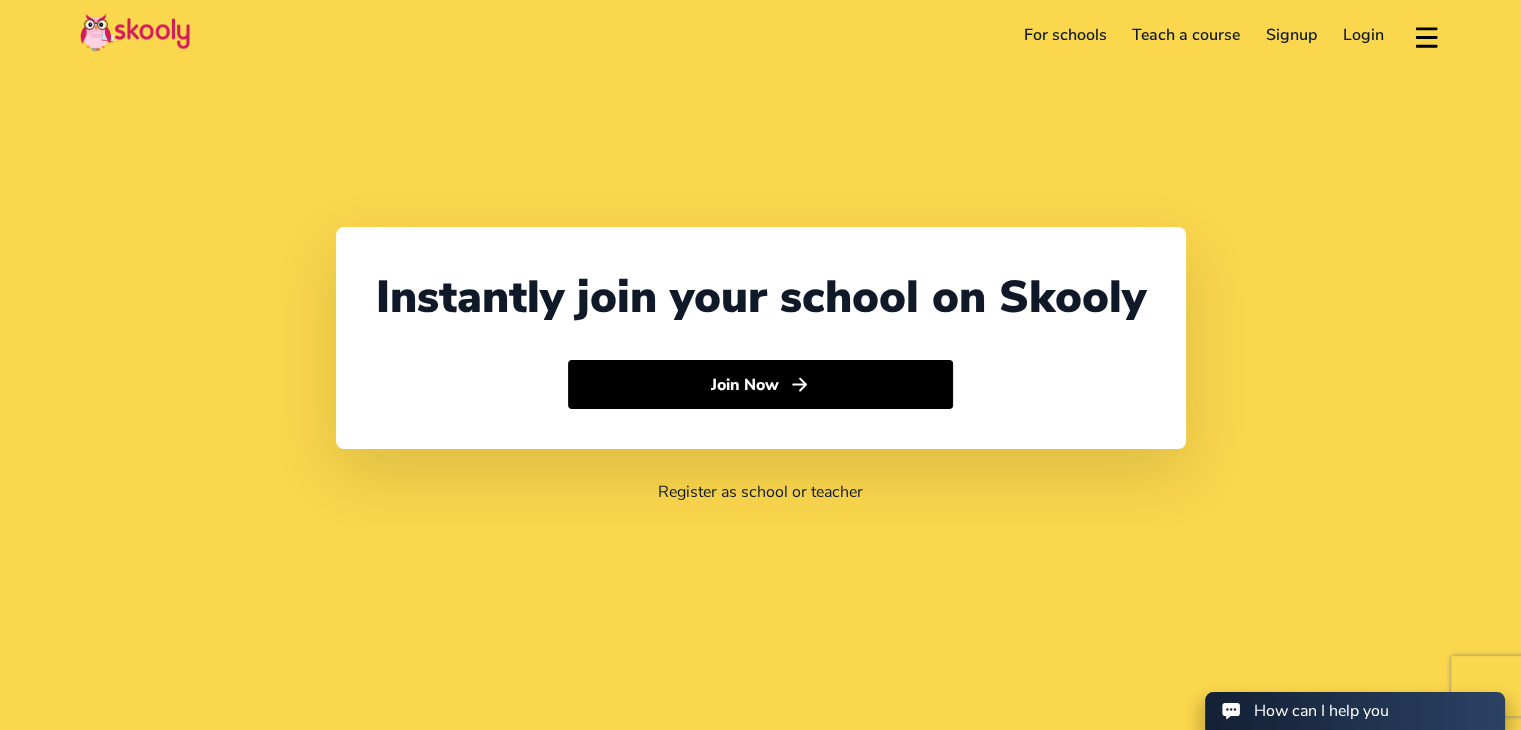 click on "For schools" 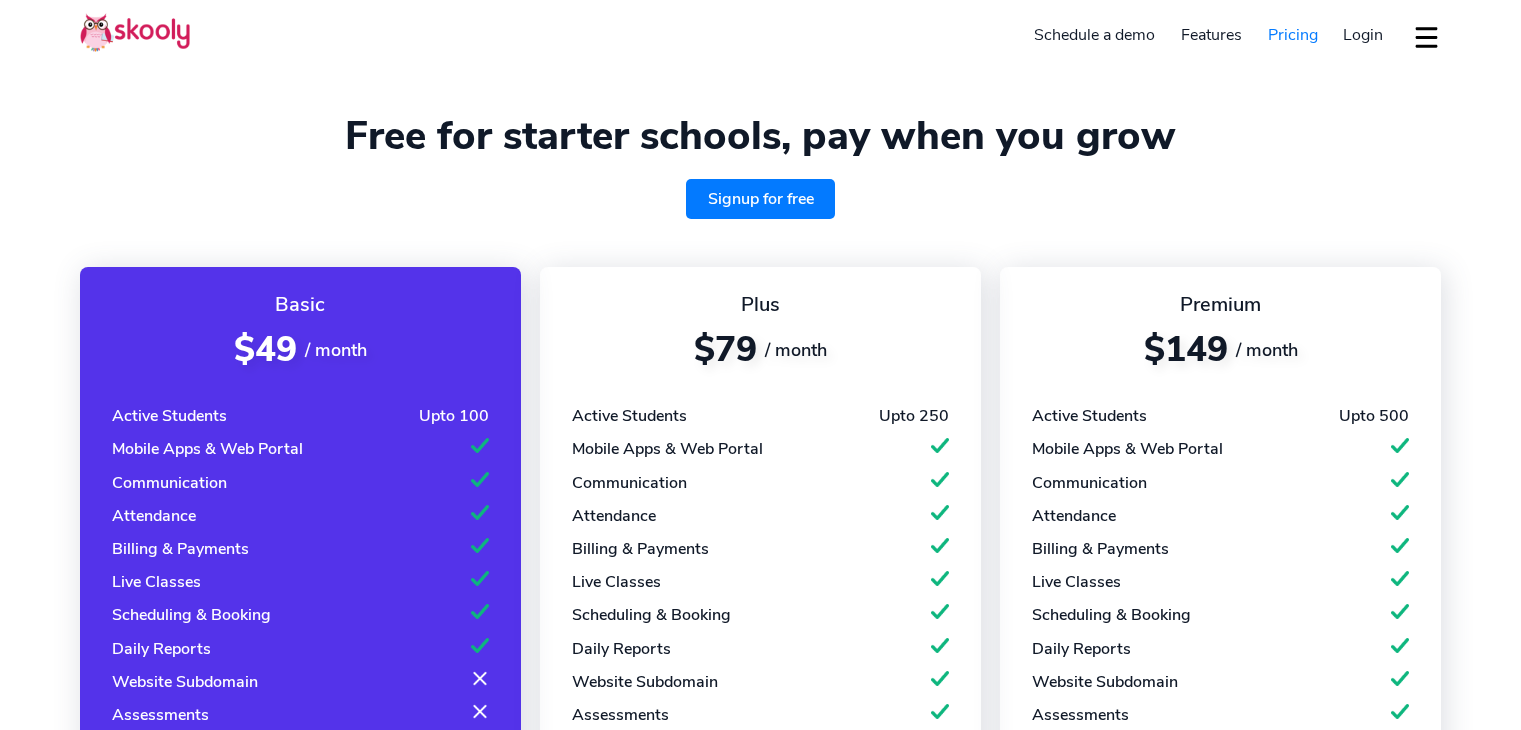 select on "en" 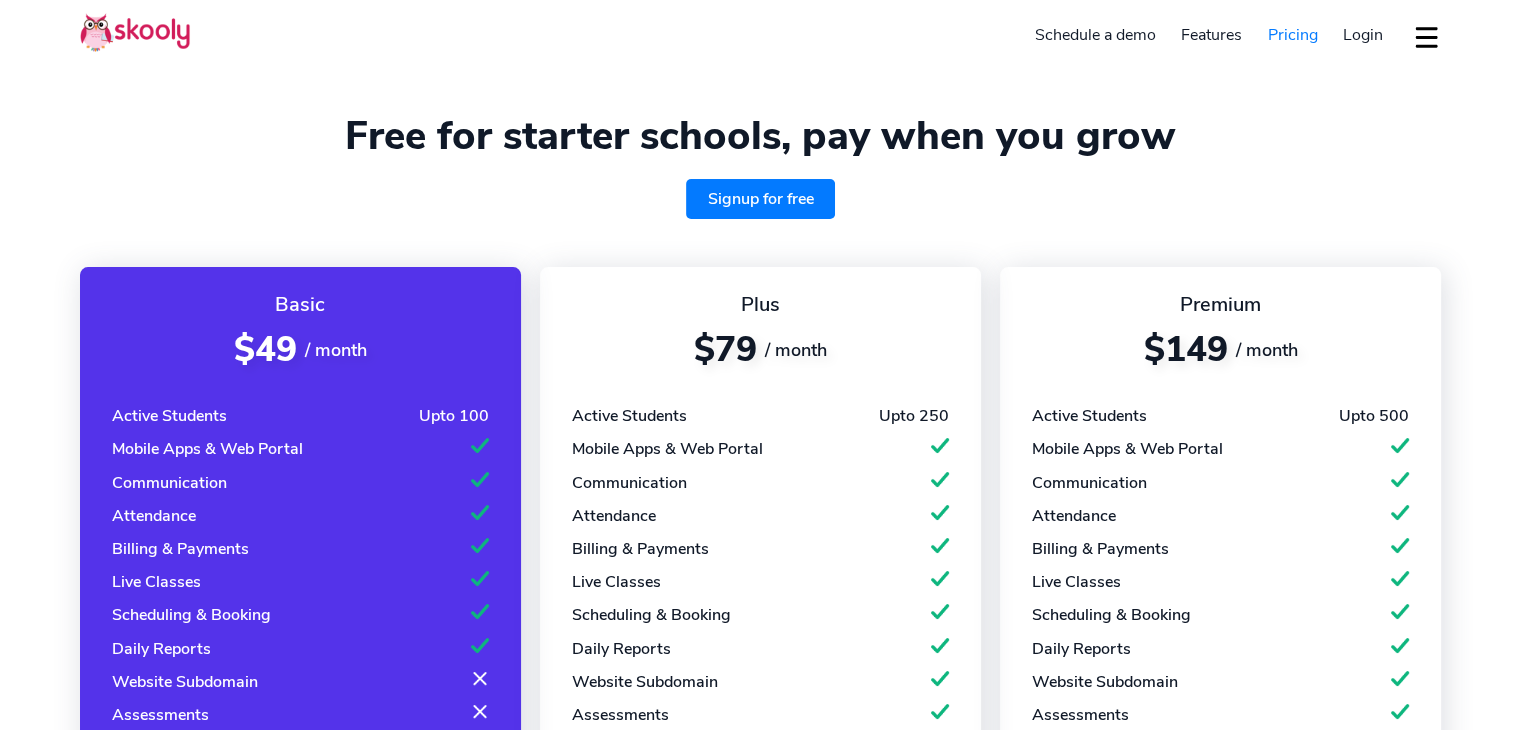 scroll, scrollTop: 0, scrollLeft: 0, axis: both 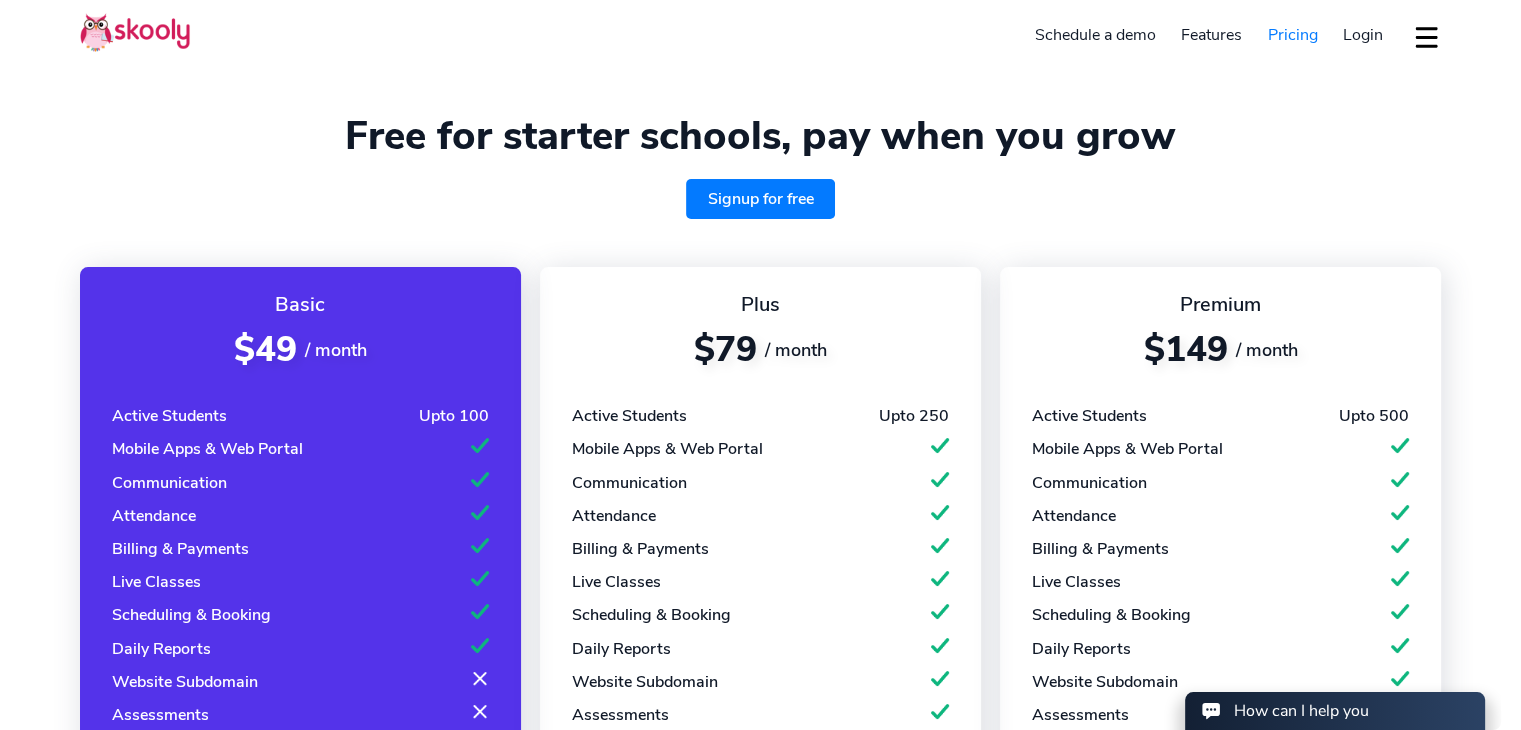 select on "63" 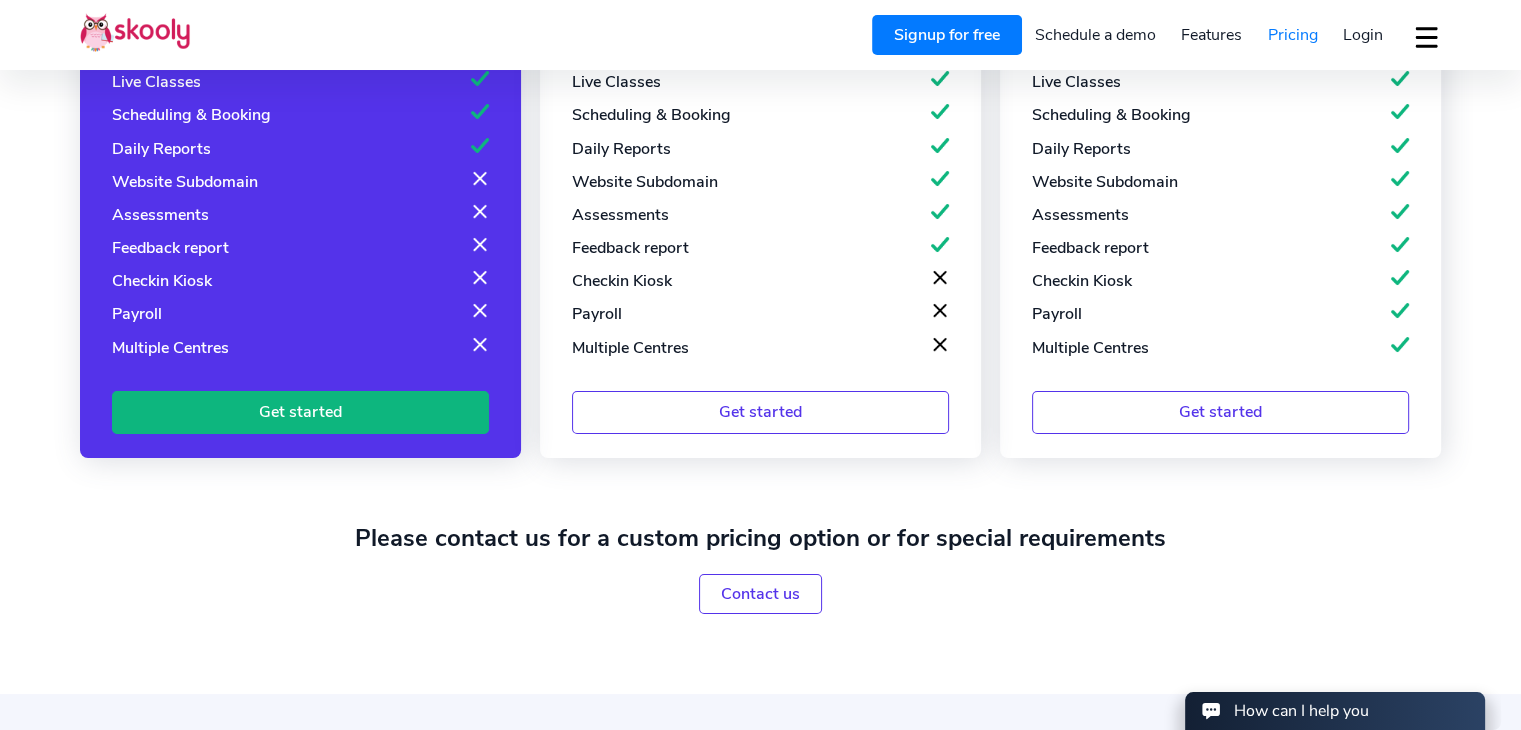 scroll, scrollTop: 200, scrollLeft: 0, axis: vertical 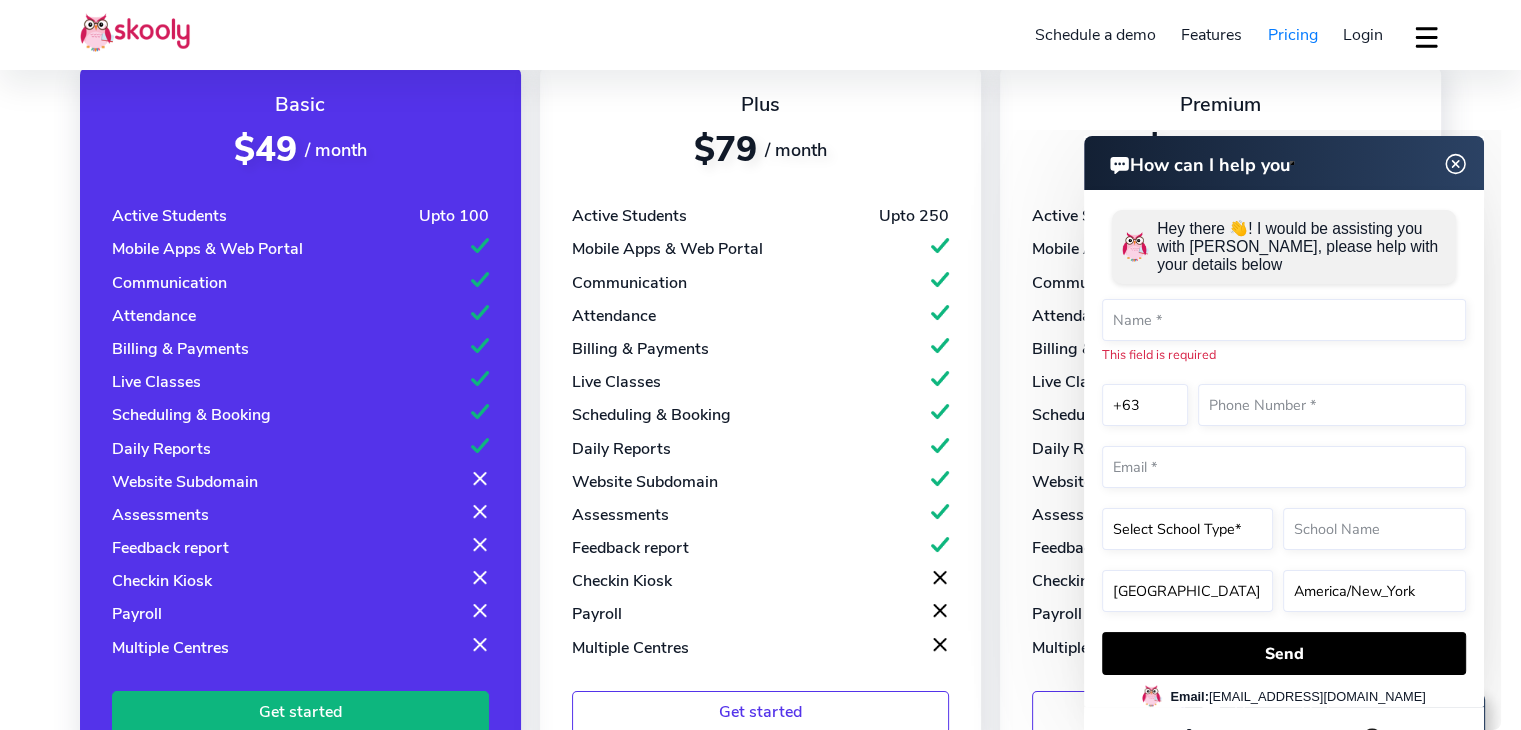 click 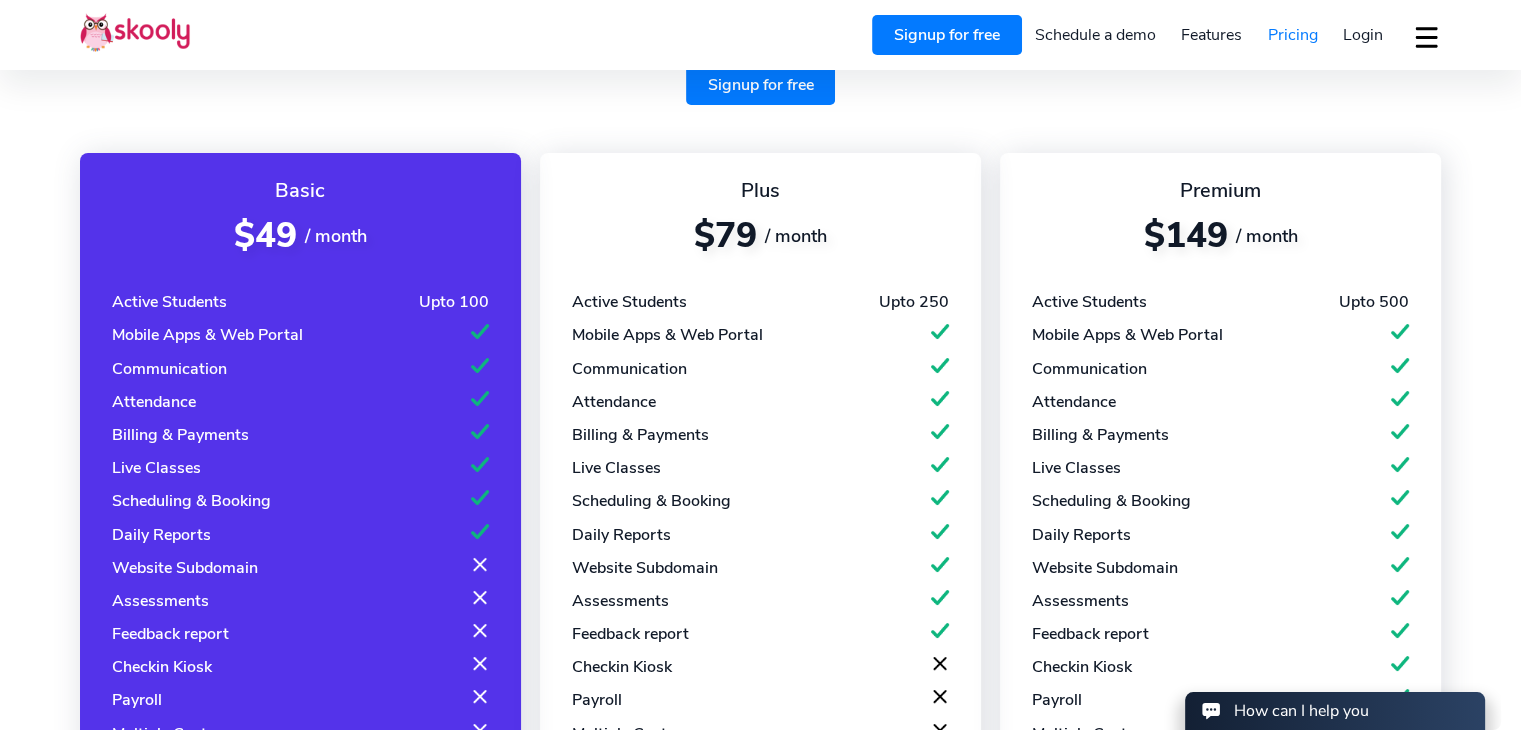 scroll, scrollTop: 0, scrollLeft: 0, axis: both 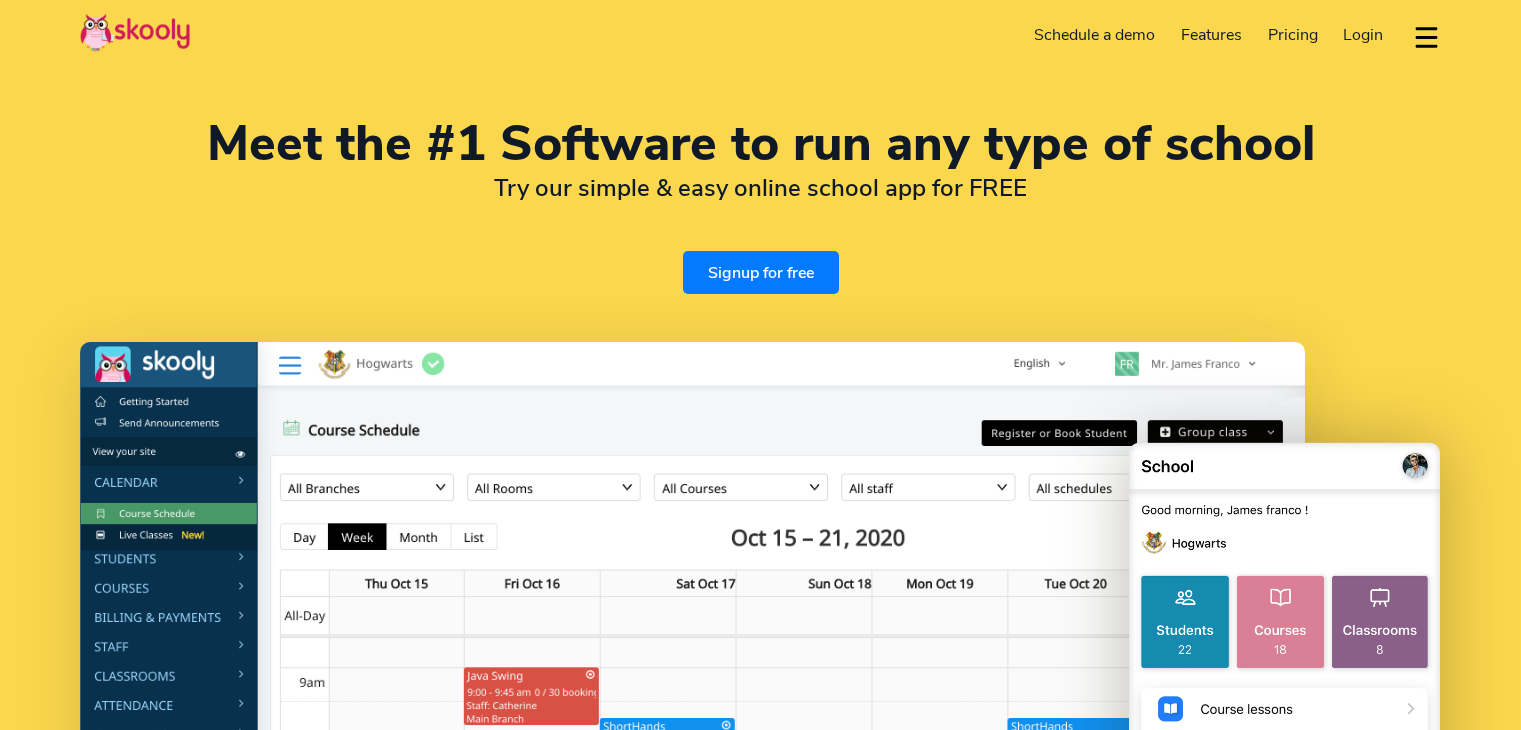 select on "en" 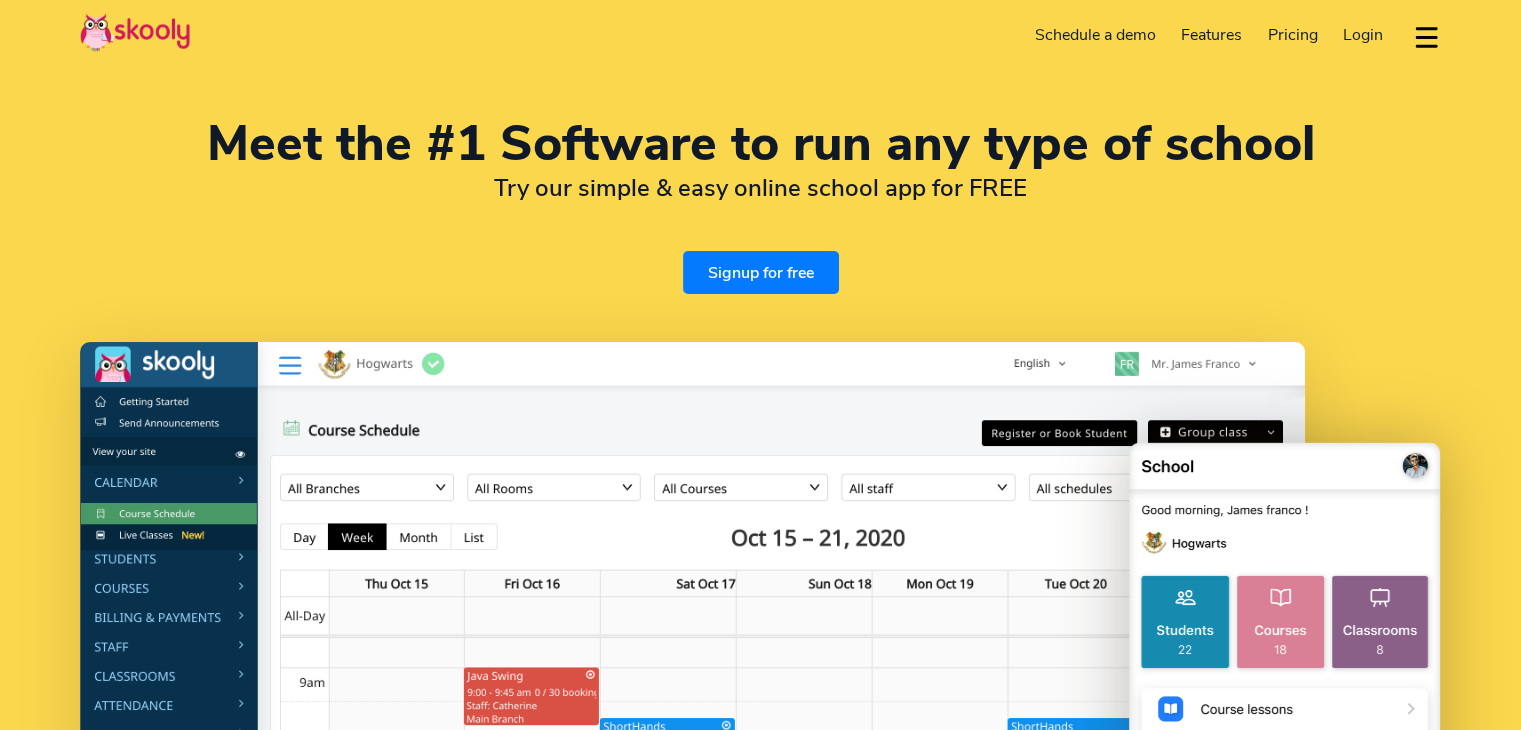 scroll, scrollTop: 0, scrollLeft: 0, axis: both 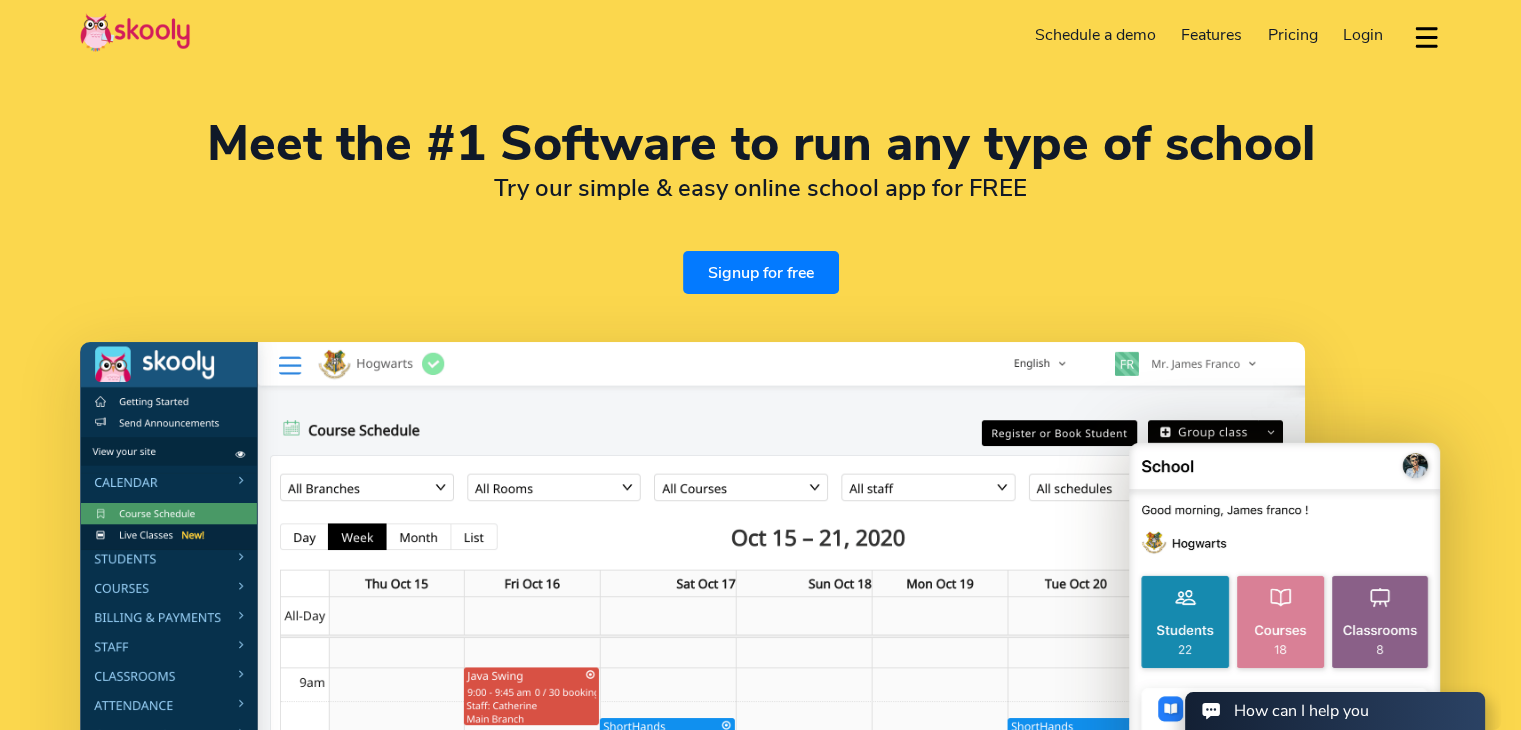 select on "63" 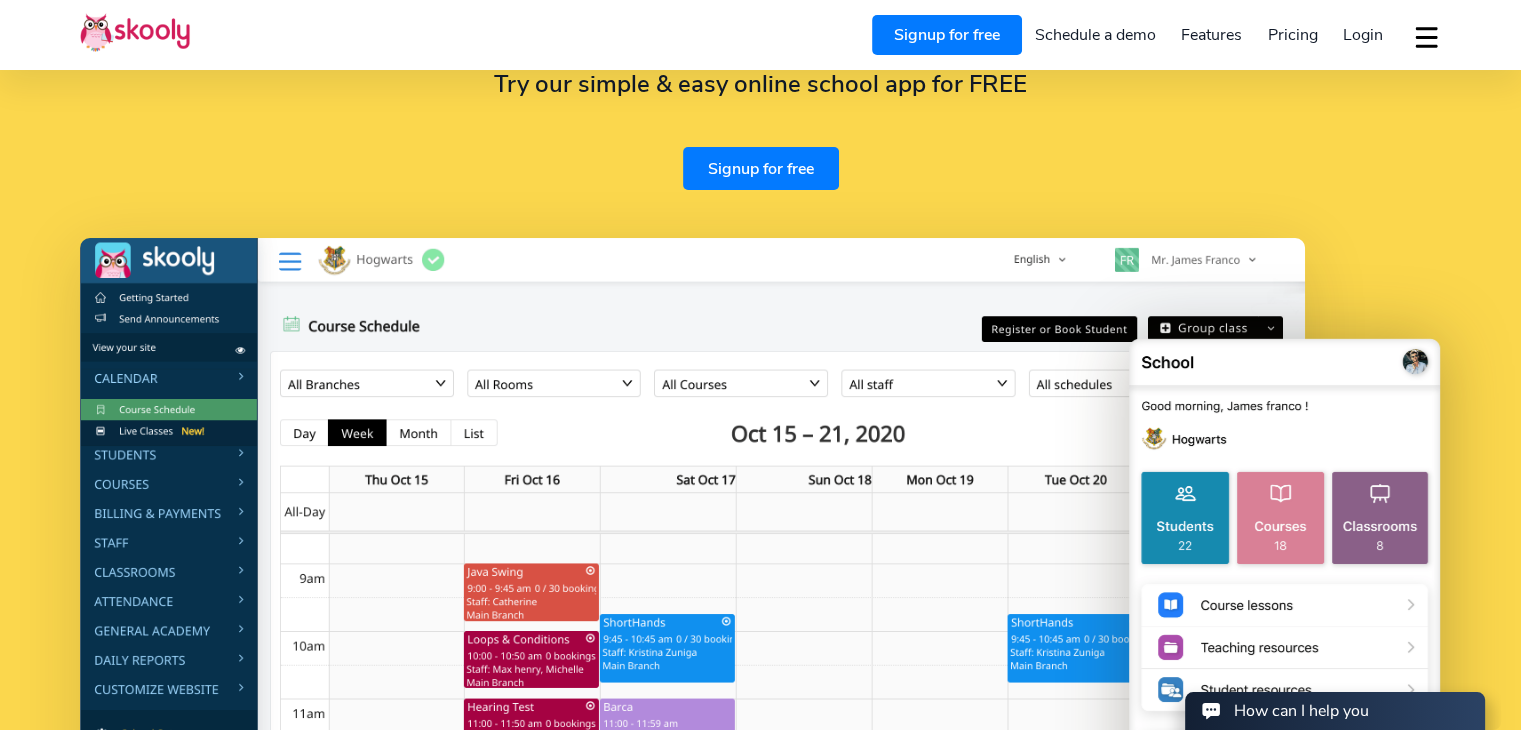 scroll, scrollTop: 300, scrollLeft: 0, axis: vertical 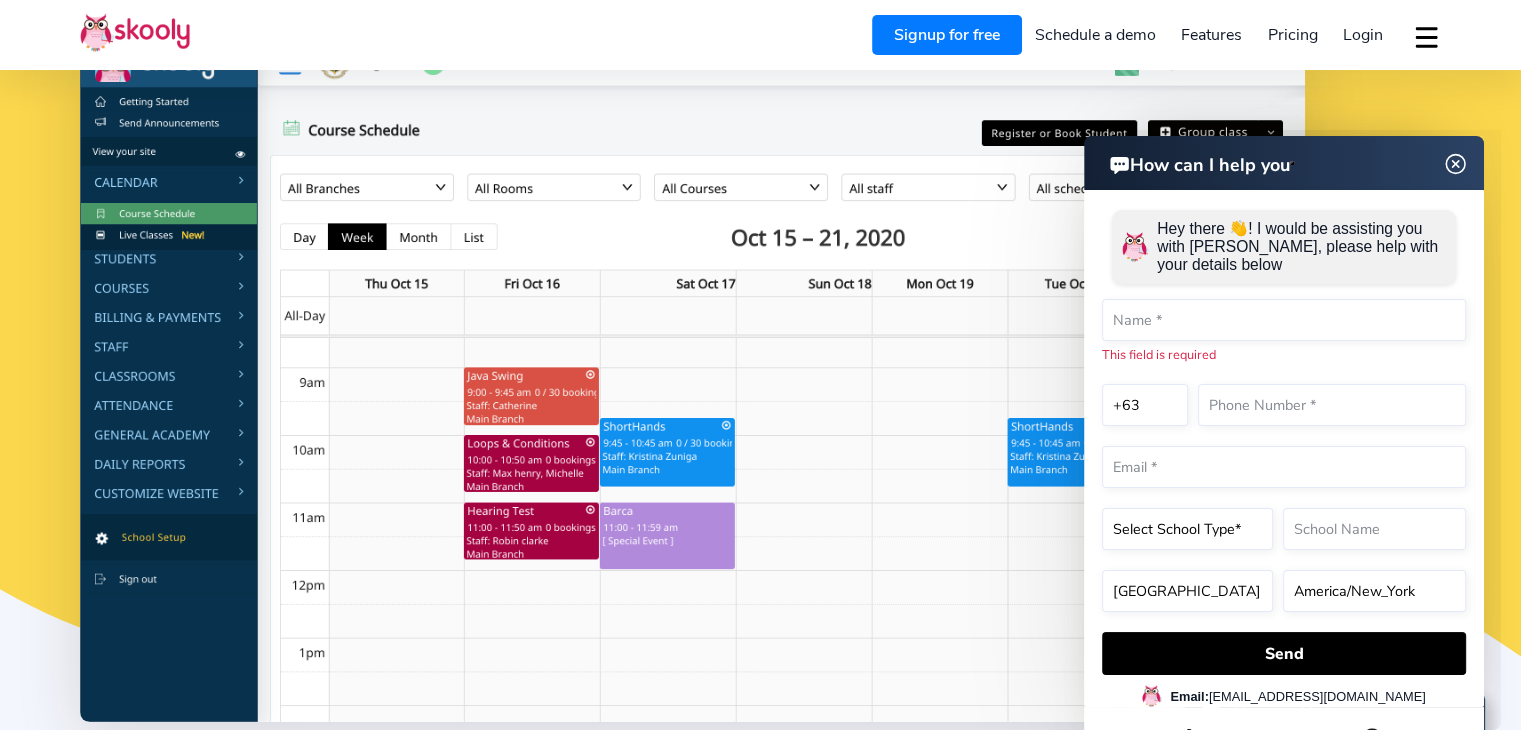 click 